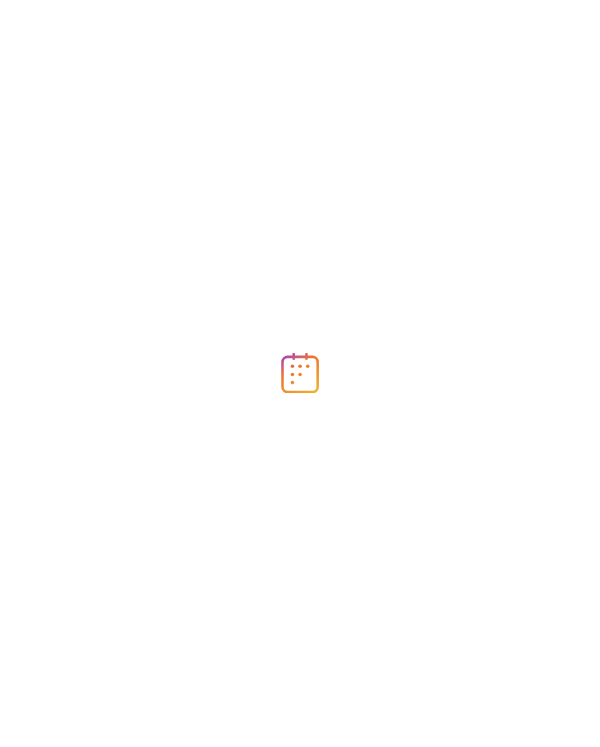scroll, scrollTop: 0, scrollLeft: 0, axis: both 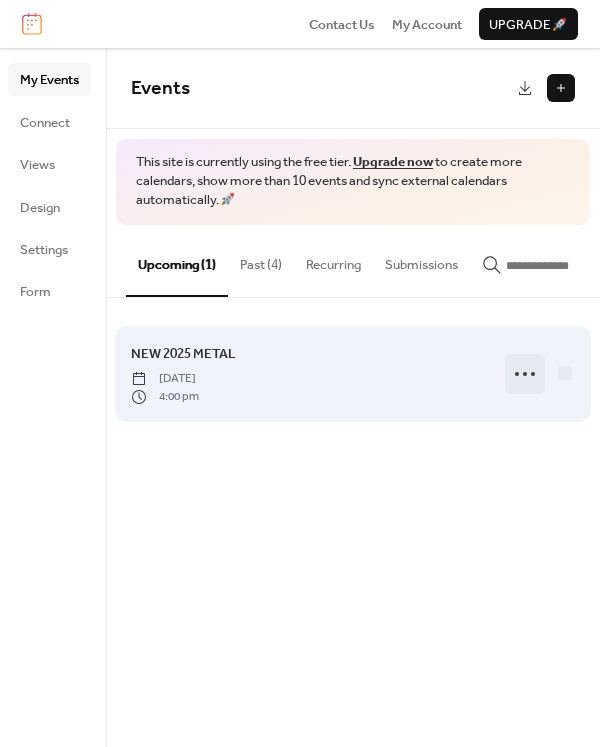 click at bounding box center [525, 374] 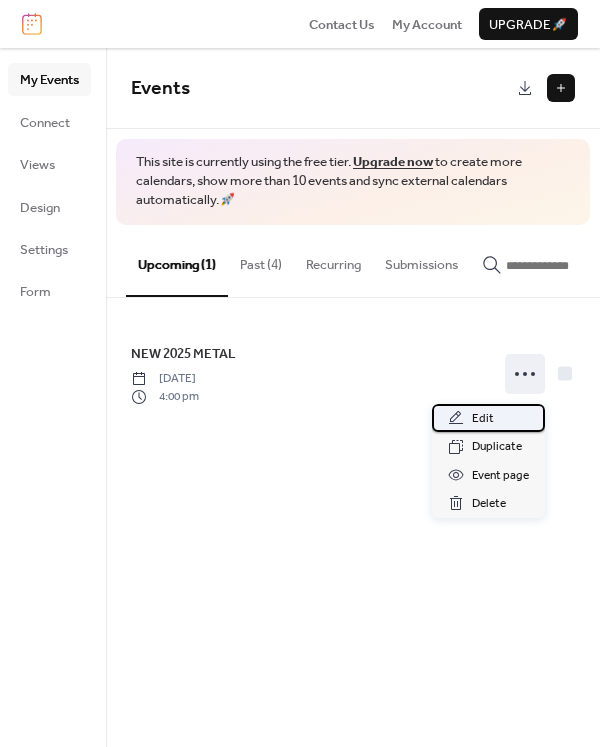 click on "Edit" at bounding box center (488, 418) 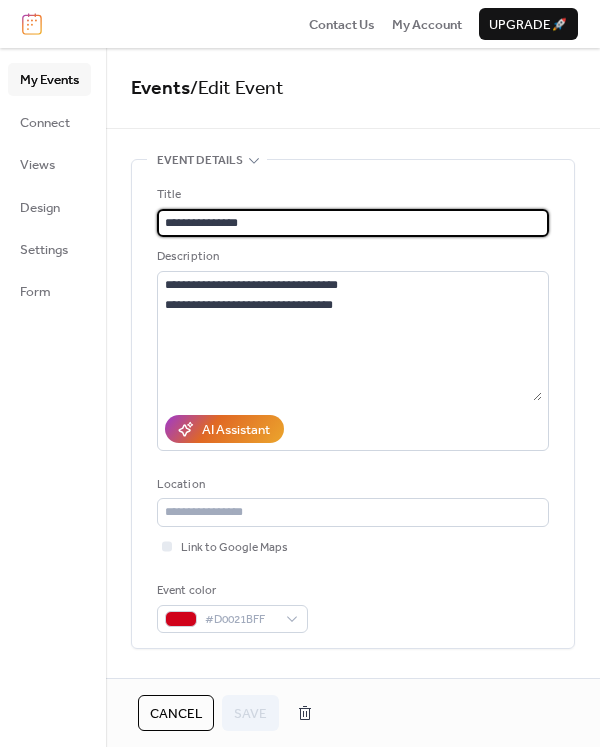 drag, startPoint x: 287, startPoint y: 223, endPoint x: 127, endPoint y: 226, distance: 160.02812 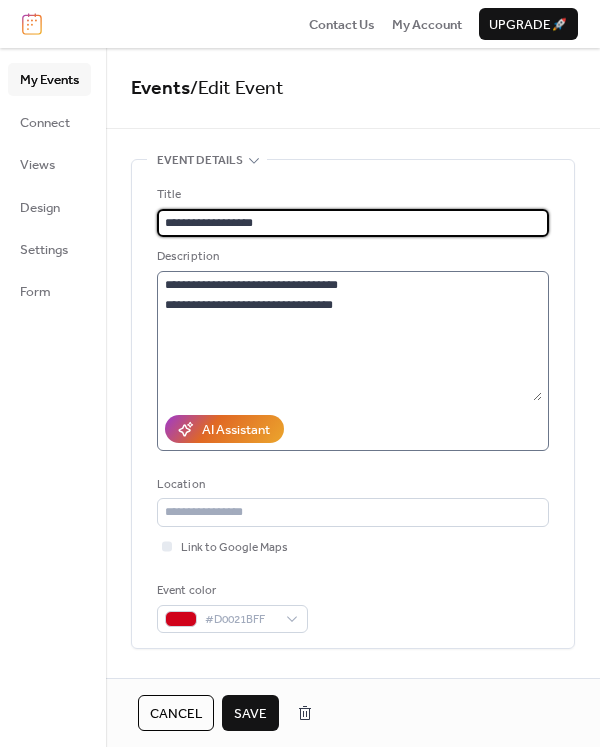 type on "**********" 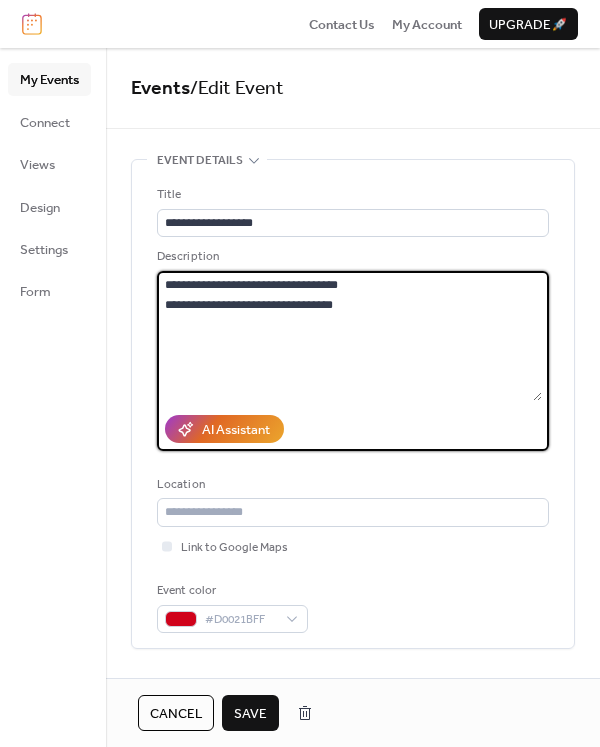 drag, startPoint x: 365, startPoint y: 287, endPoint x: 166, endPoint y: 276, distance: 199.30379 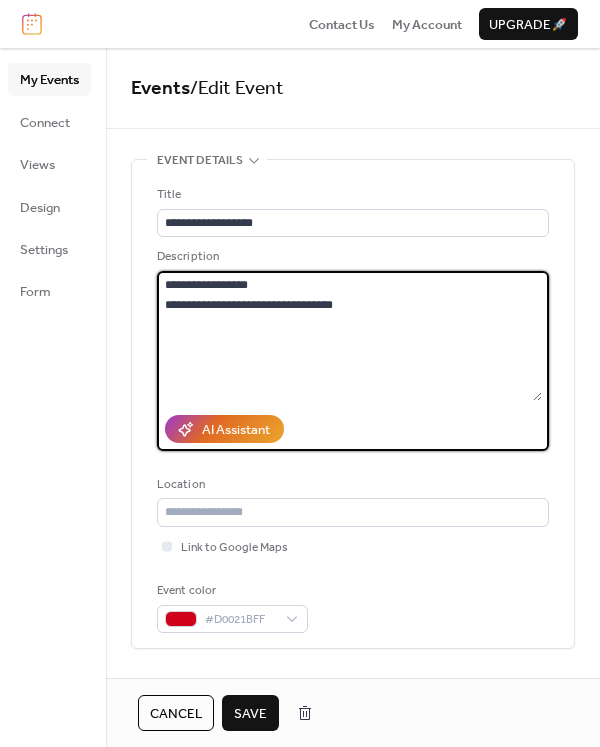 type on "**********" 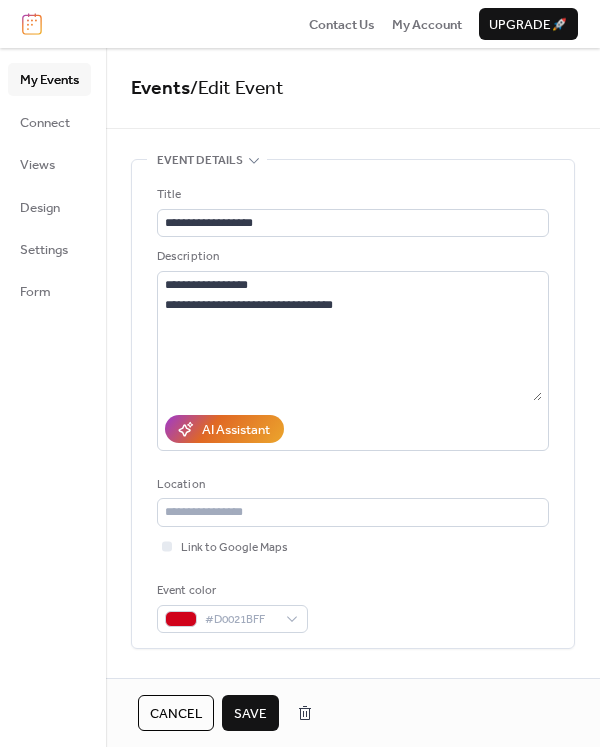 click on "Save" at bounding box center [250, 713] 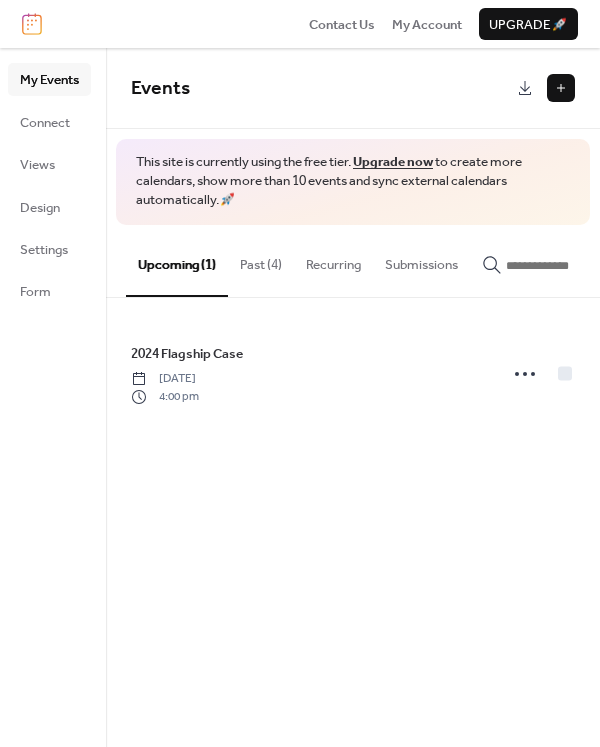 click on "Past (4)" at bounding box center (261, 260) 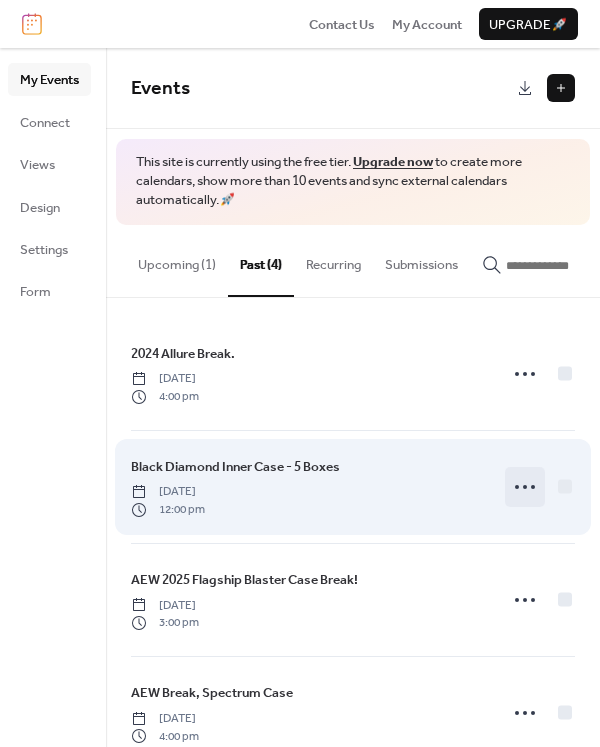 scroll, scrollTop: 48, scrollLeft: 0, axis: vertical 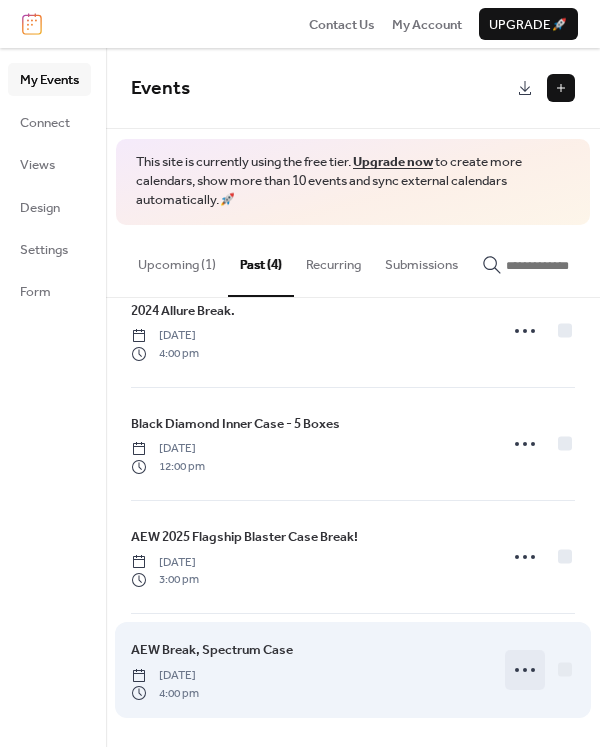 click 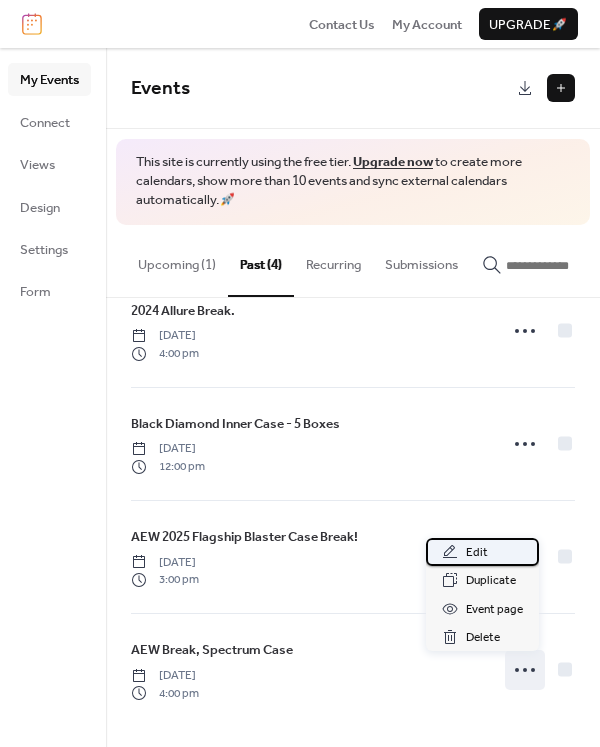 click on "Edit" at bounding box center [477, 553] 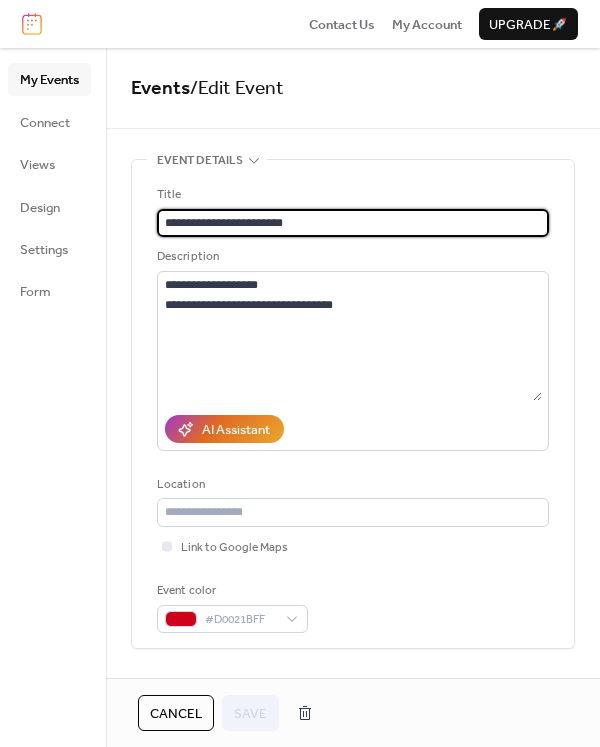 drag, startPoint x: 324, startPoint y: 223, endPoint x: 192, endPoint y: 224, distance: 132.00378 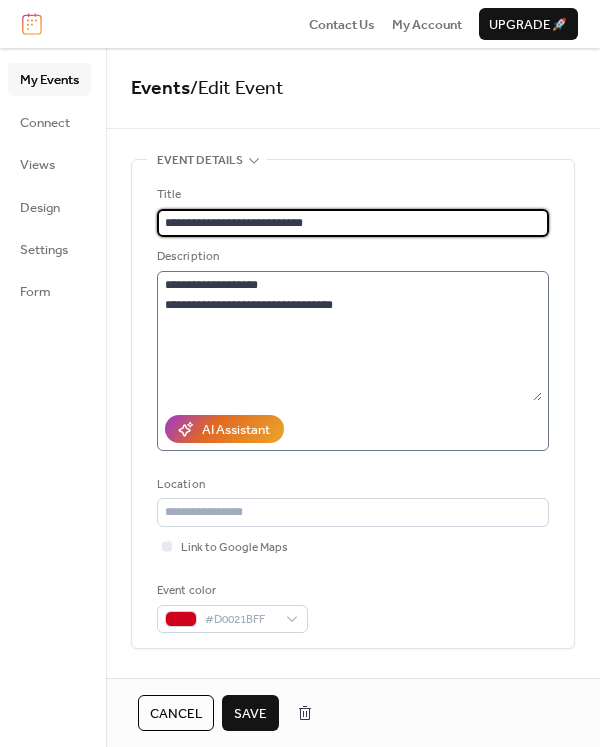 type on "**********" 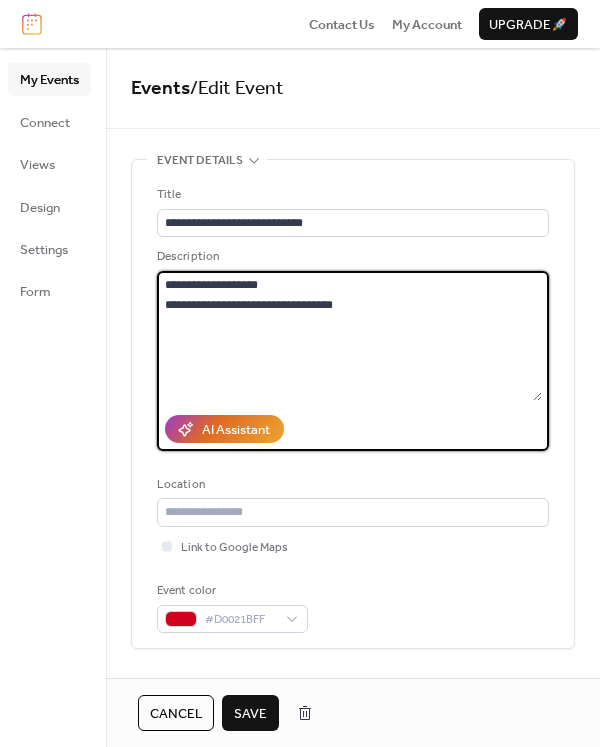 drag, startPoint x: 282, startPoint y: 285, endPoint x: 222, endPoint y: 284, distance: 60.00833 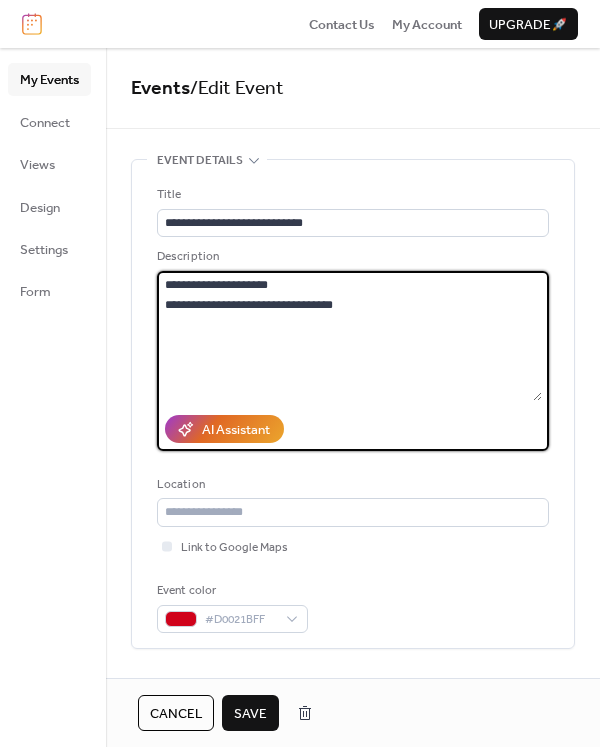 type on "**********" 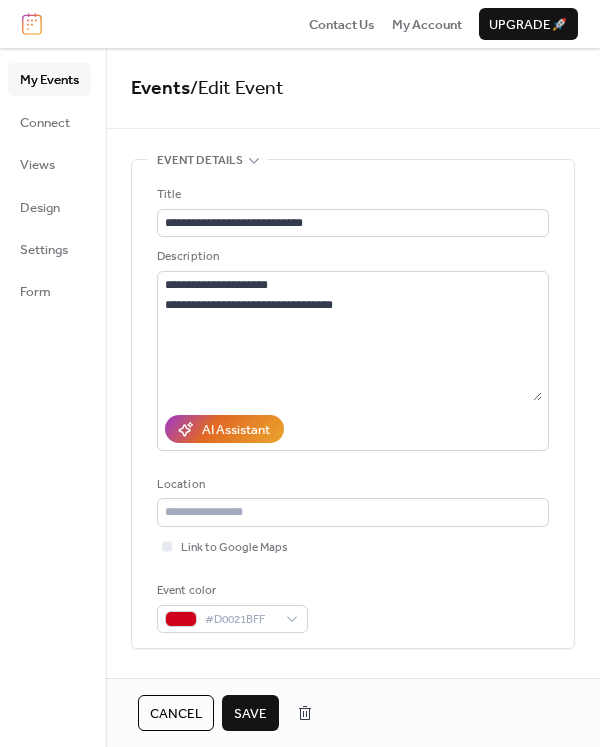 click on "Save" at bounding box center (250, 714) 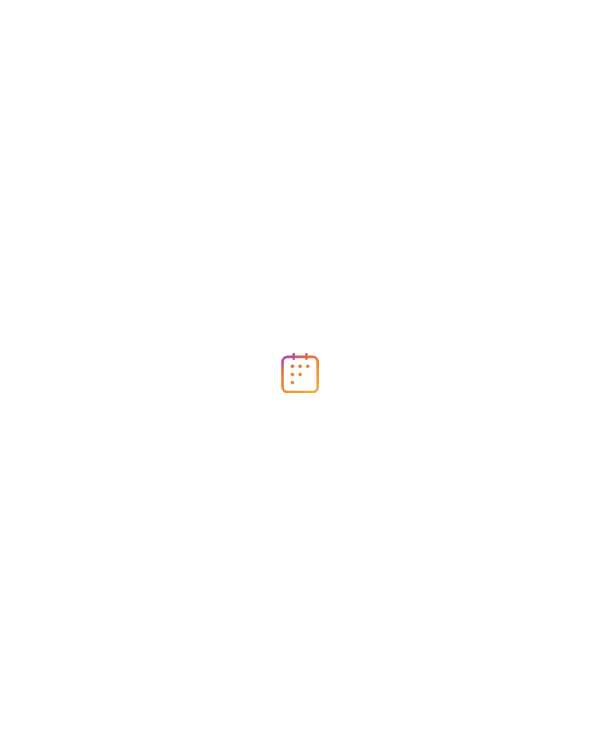 scroll, scrollTop: 0, scrollLeft: 0, axis: both 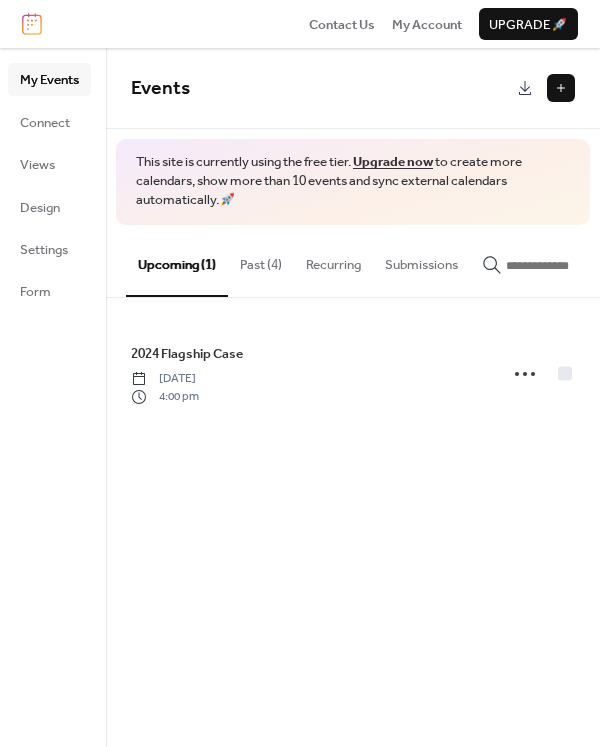 click on "Past (4)" at bounding box center (261, 260) 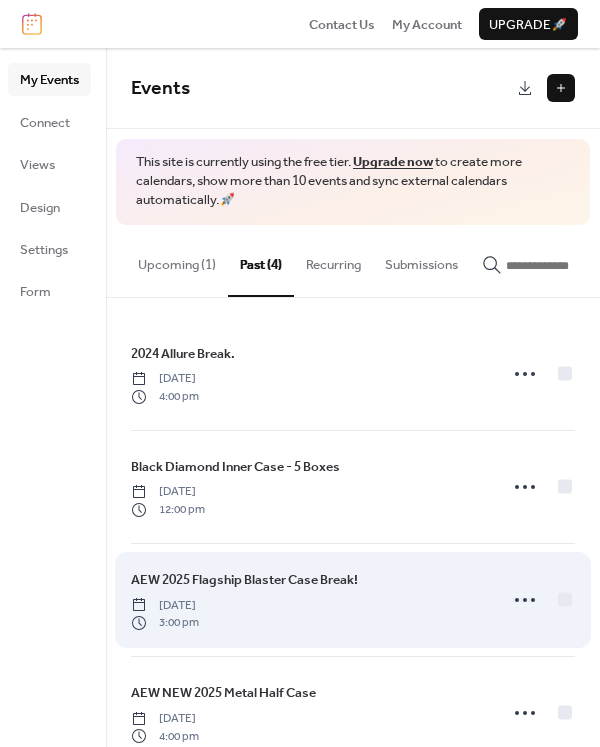 scroll, scrollTop: 48, scrollLeft: 0, axis: vertical 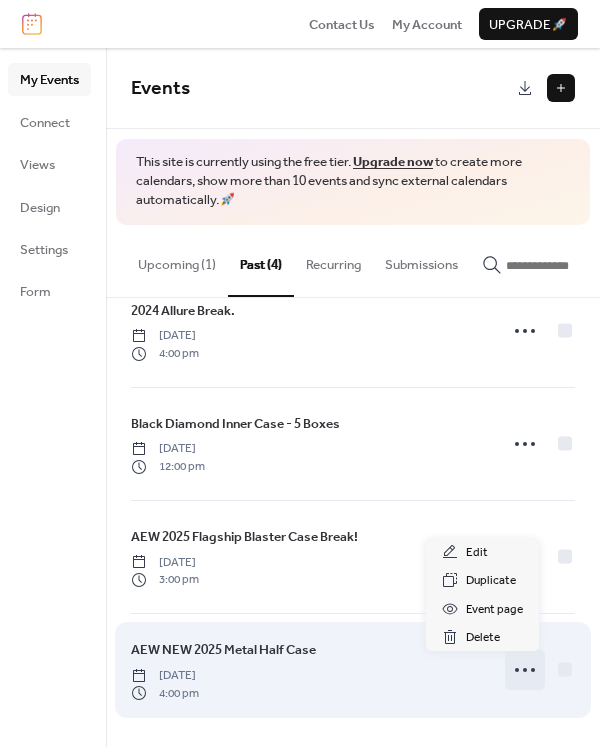 click 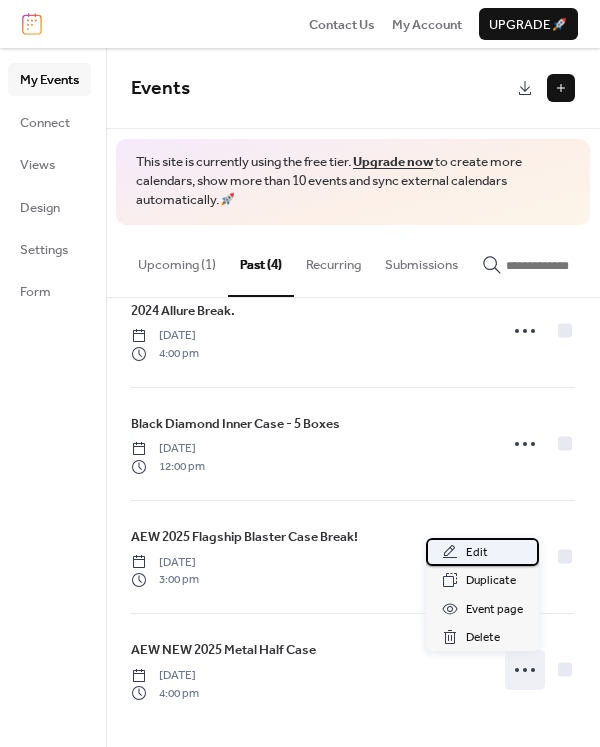 click on "Edit" at bounding box center (477, 553) 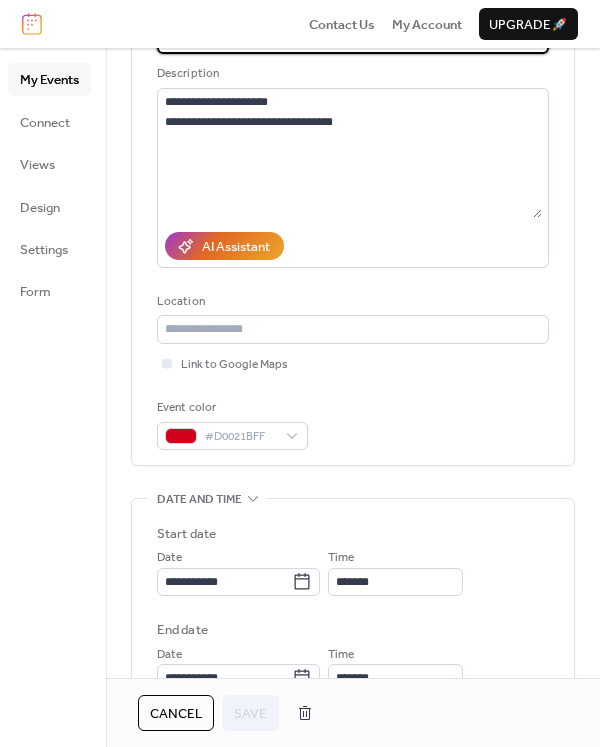scroll, scrollTop: 200, scrollLeft: 0, axis: vertical 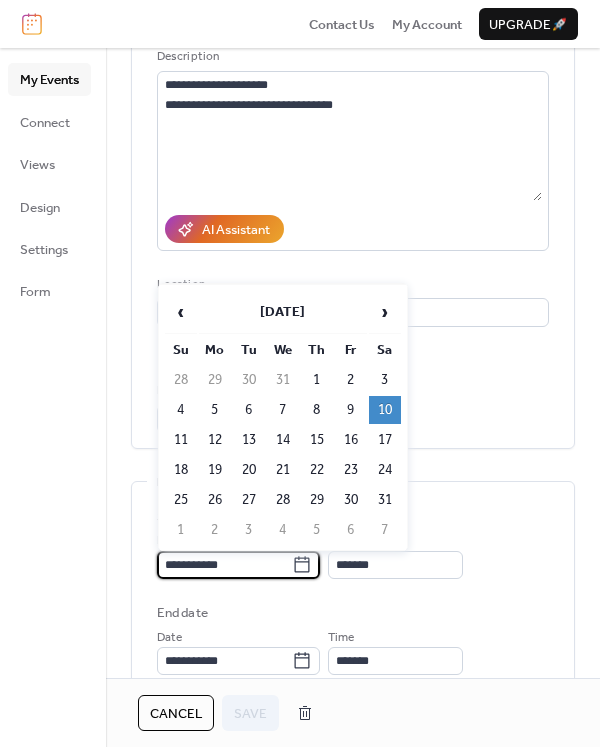click on "**********" at bounding box center (224, 565) 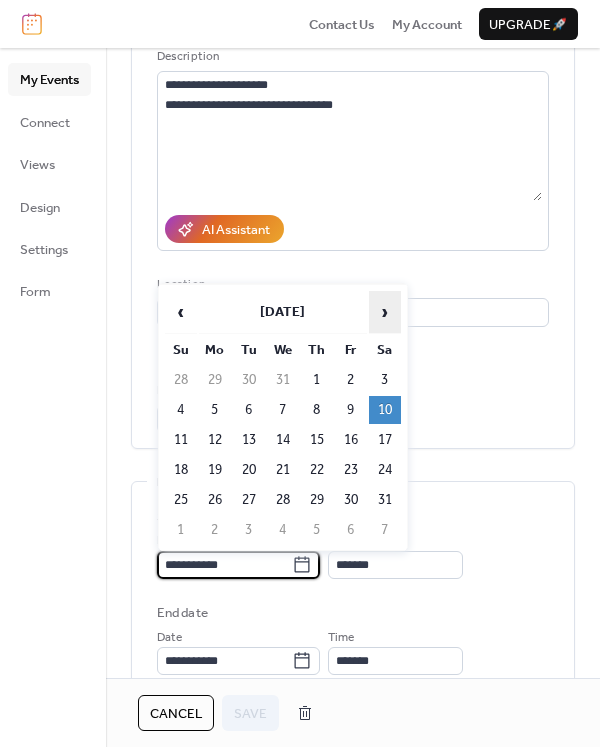 click on "›" at bounding box center [385, 312] 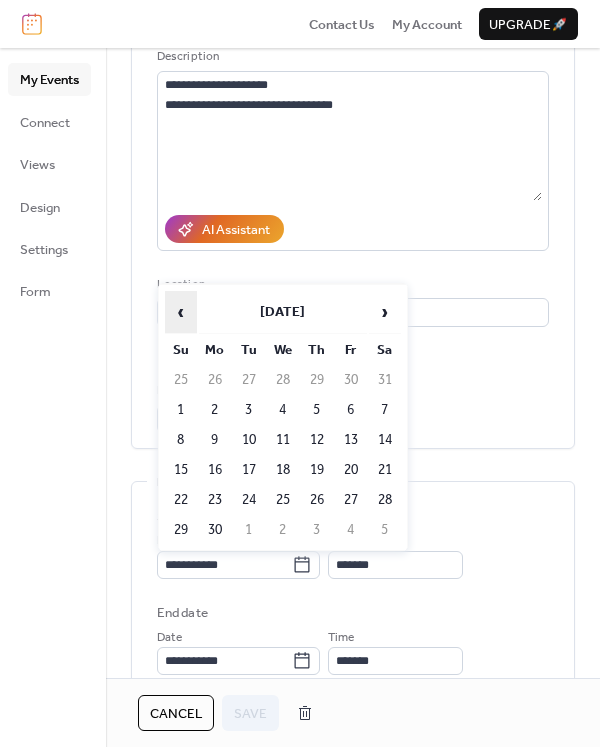 click on "‹" at bounding box center [181, 312] 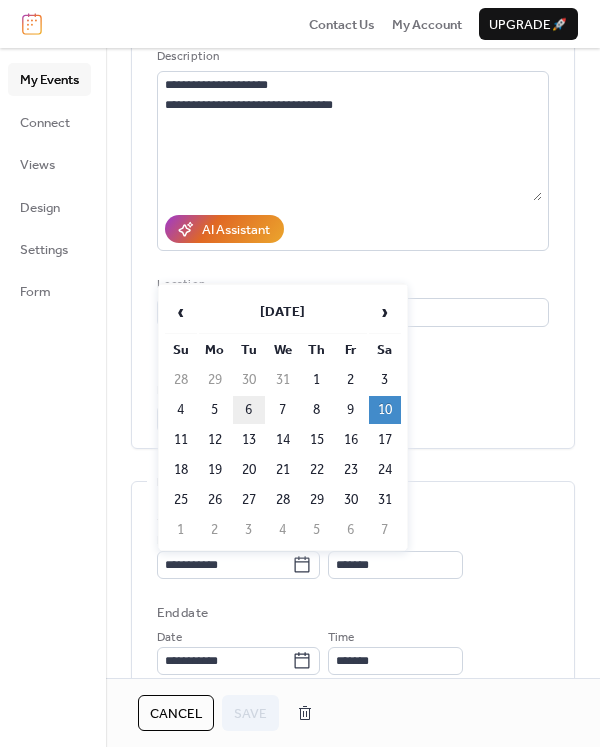 click on "6" at bounding box center (249, 410) 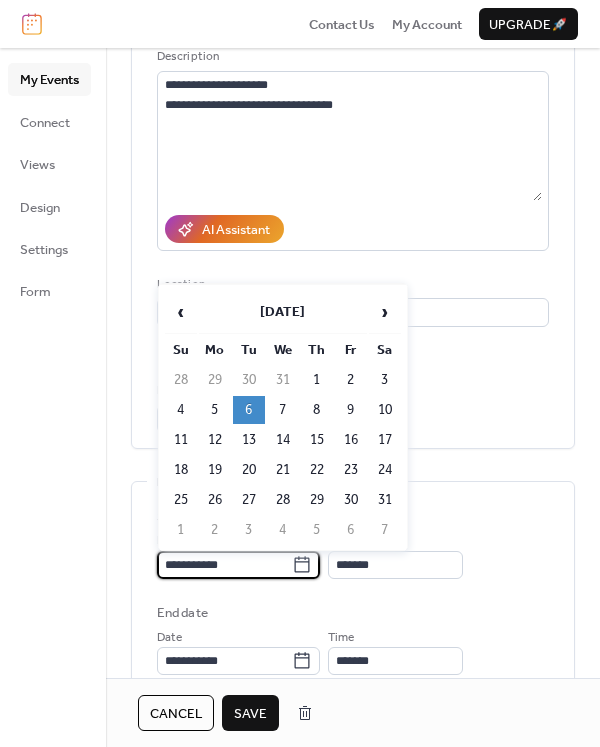 click on "**********" at bounding box center [224, 565] 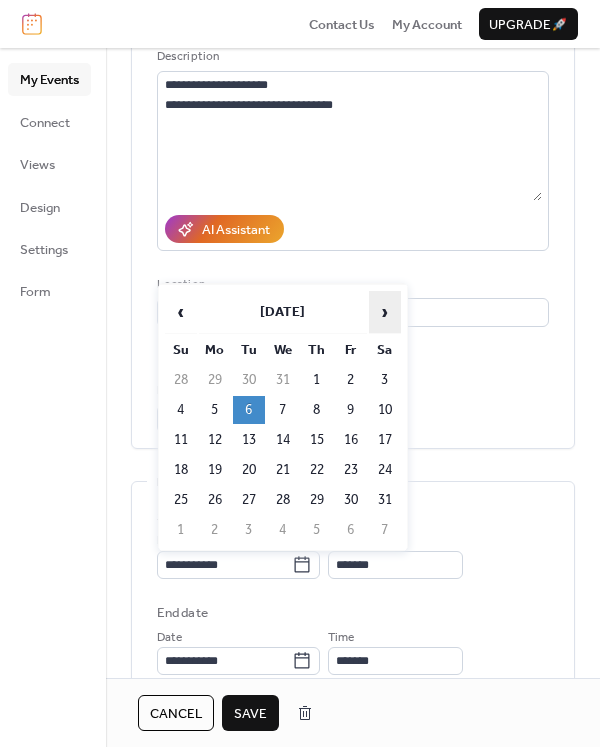 click on "›" at bounding box center (385, 312) 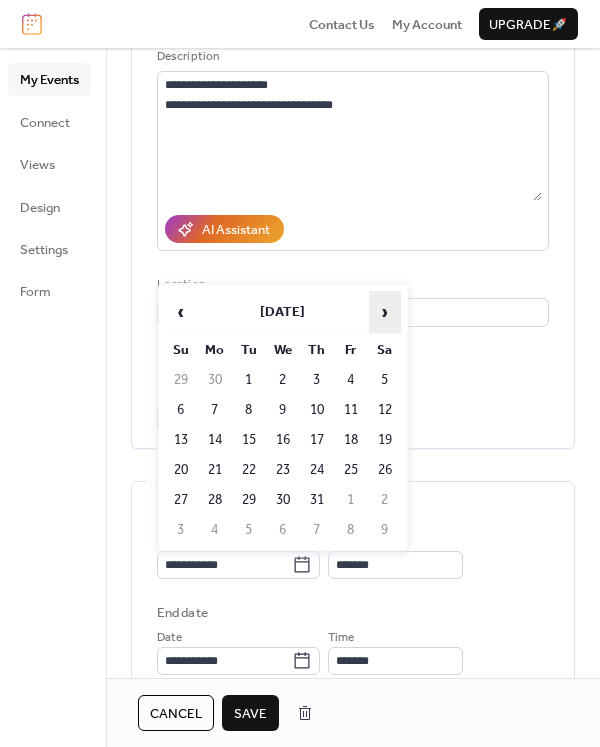 click on "›" at bounding box center (385, 312) 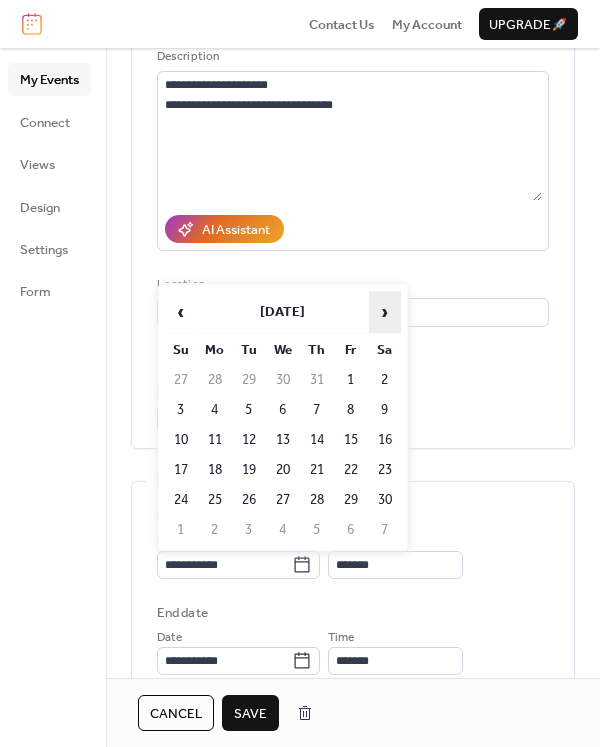 click on "›" at bounding box center (385, 312) 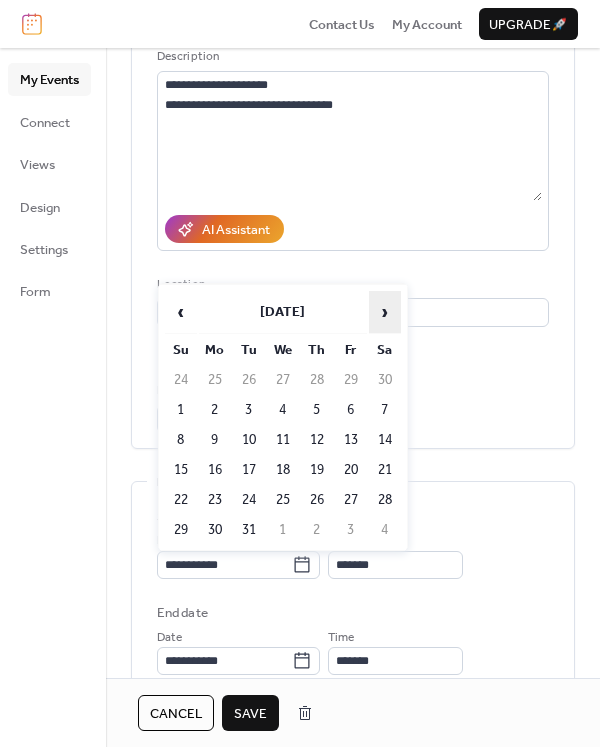 click on "›" at bounding box center [385, 312] 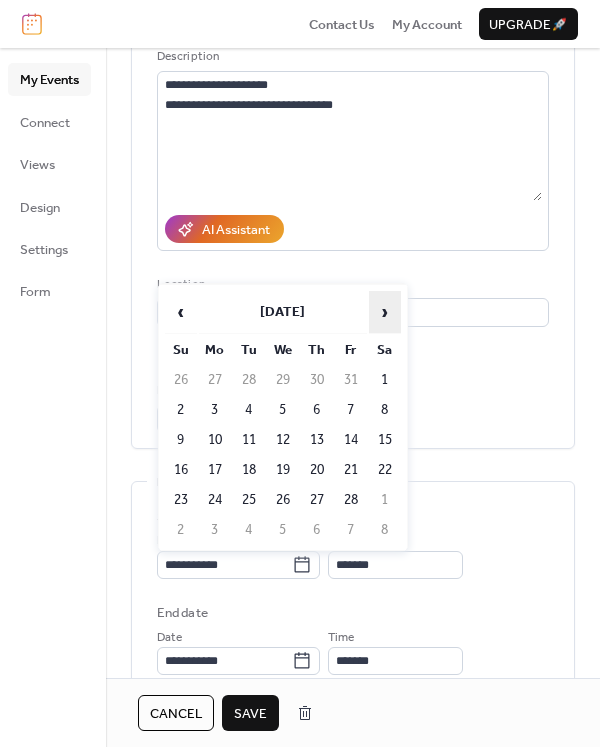 click on "›" at bounding box center [385, 312] 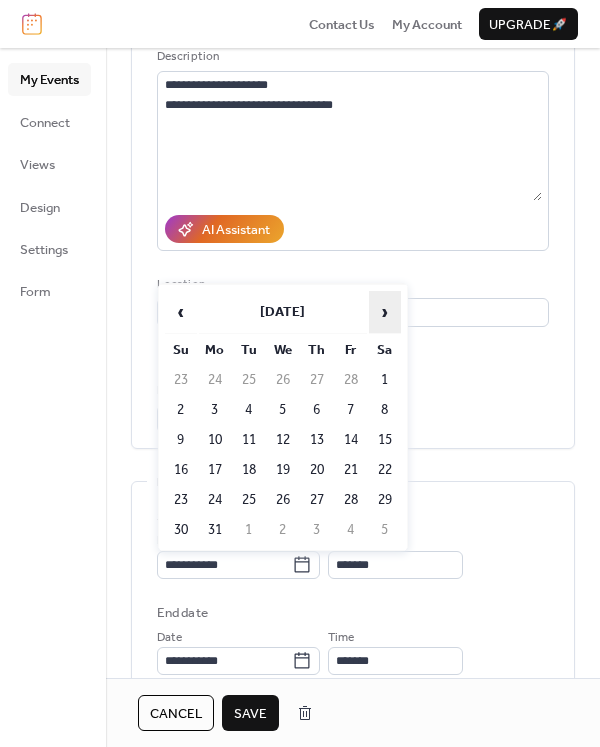 click on "›" at bounding box center (385, 312) 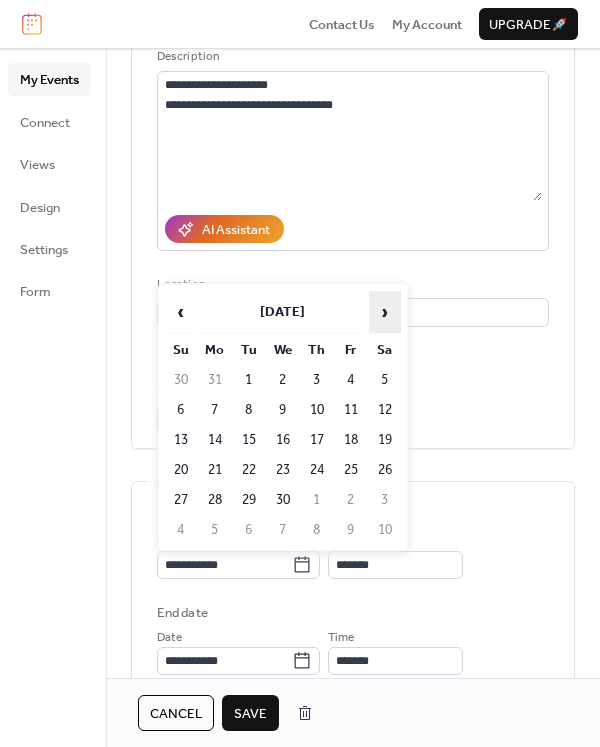 click on "›" at bounding box center [385, 312] 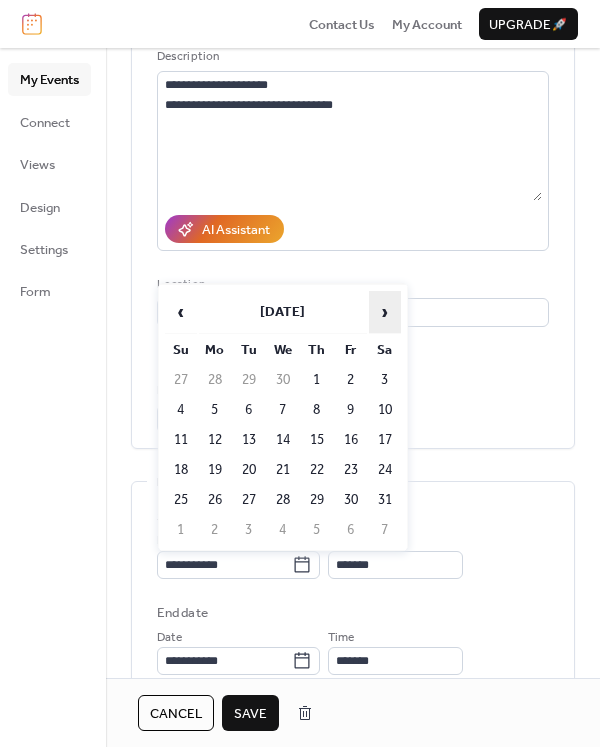 click on "›" at bounding box center [385, 312] 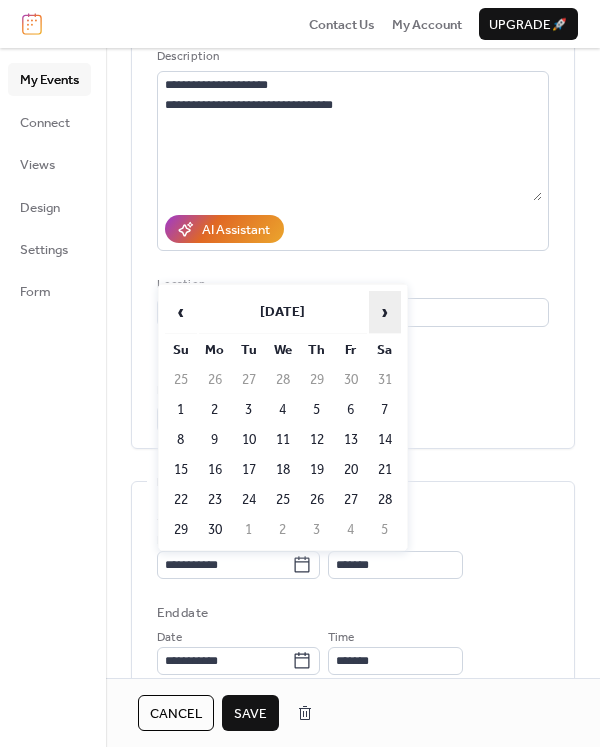click on "›" at bounding box center (385, 312) 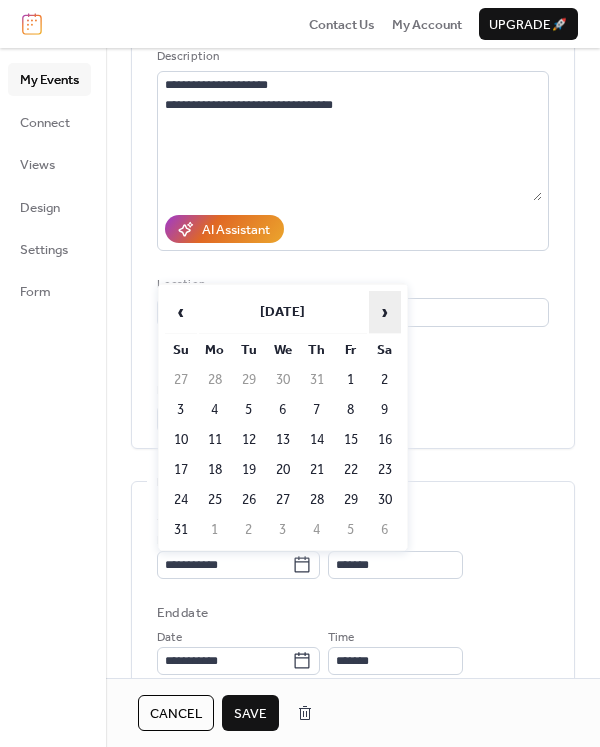 click on "›" at bounding box center [385, 312] 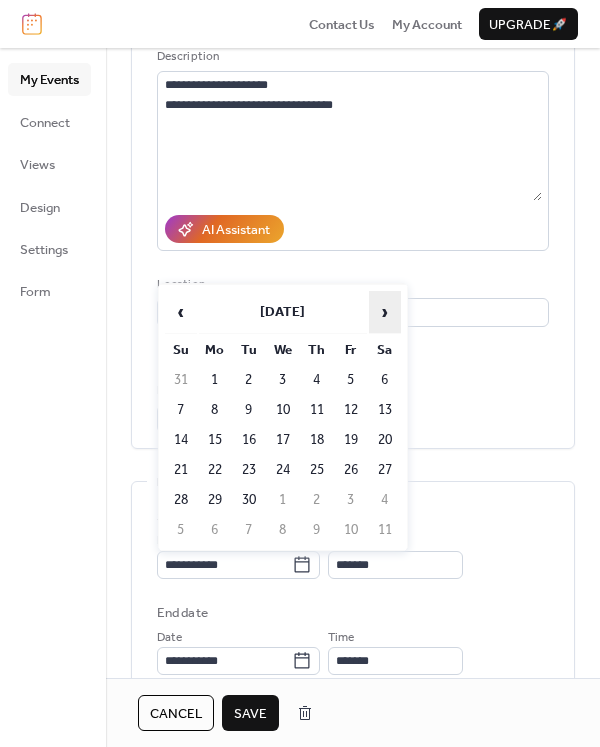 click on "›" at bounding box center (385, 312) 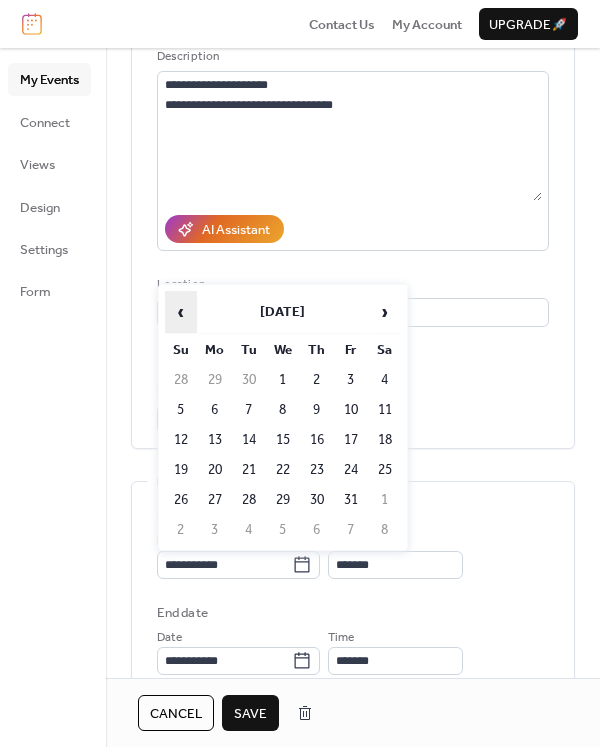 click on "‹" at bounding box center [181, 312] 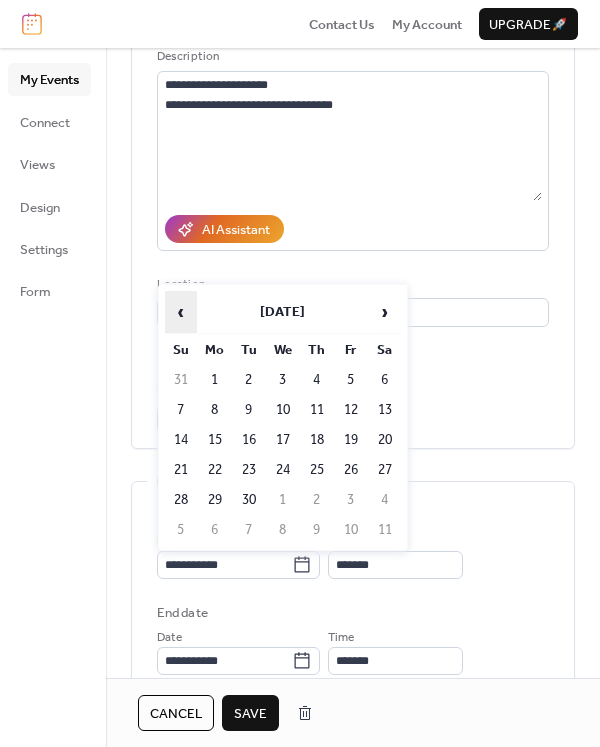 click on "‹" at bounding box center (181, 312) 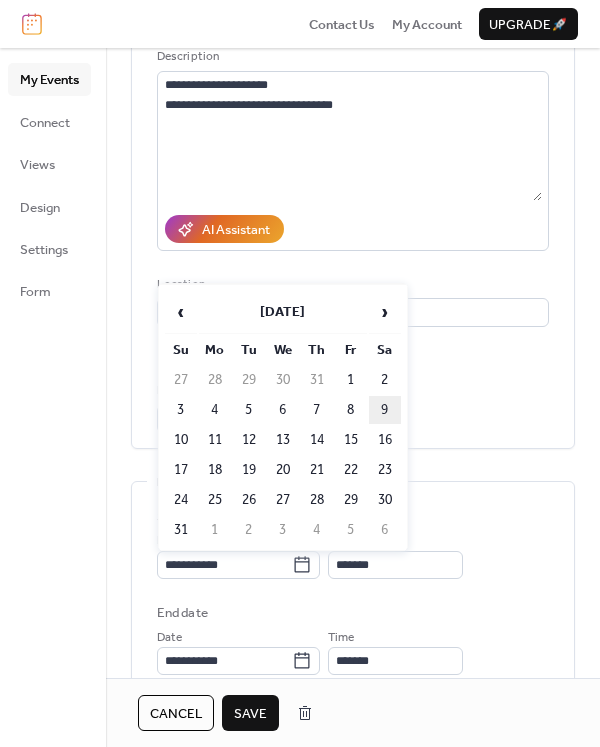 click on "9" at bounding box center (385, 410) 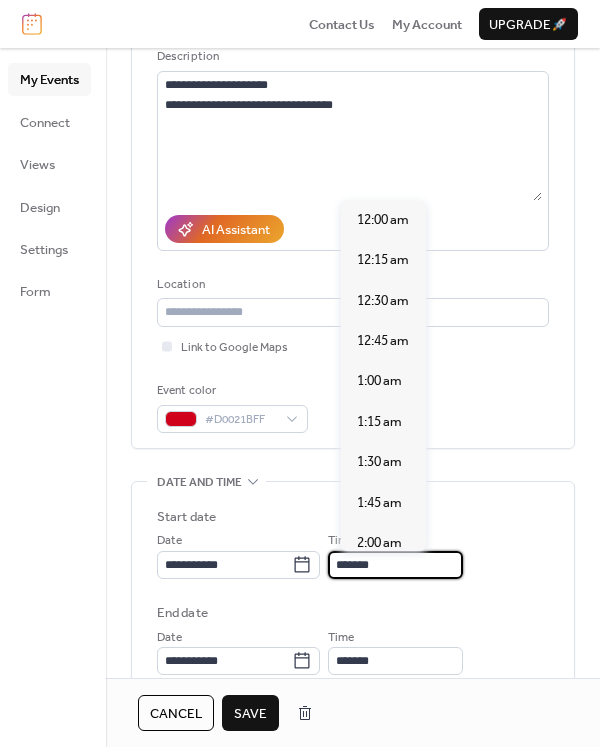 click on "*******" at bounding box center (395, 565) 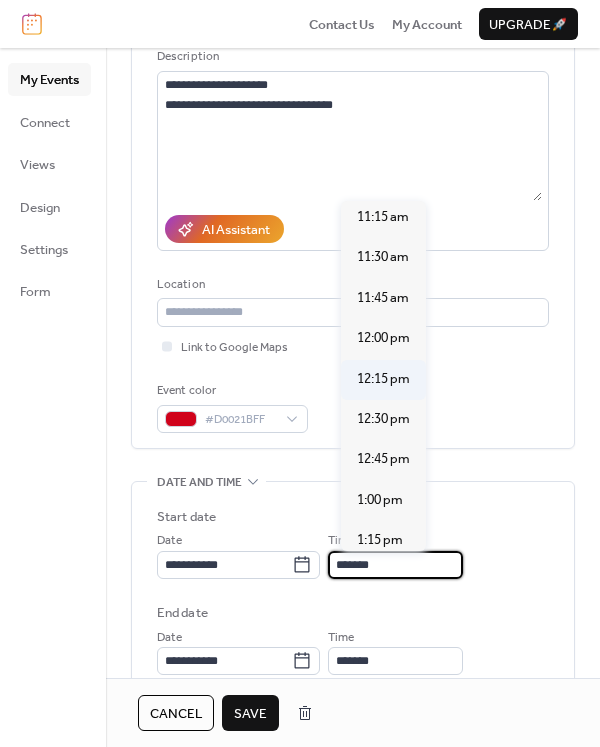 scroll, scrollTop: 1786, scrollLeft: 0, axis: vertical 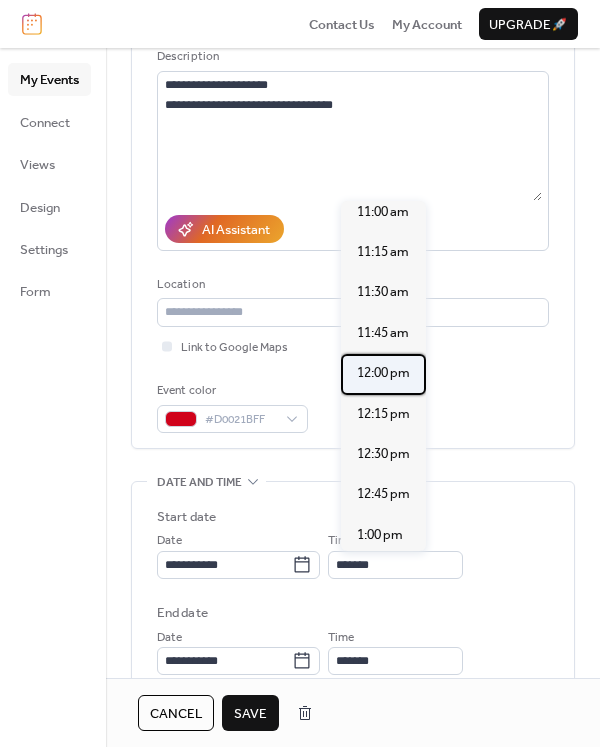 click on "12:00 pm" at bounding box center [383, 373] 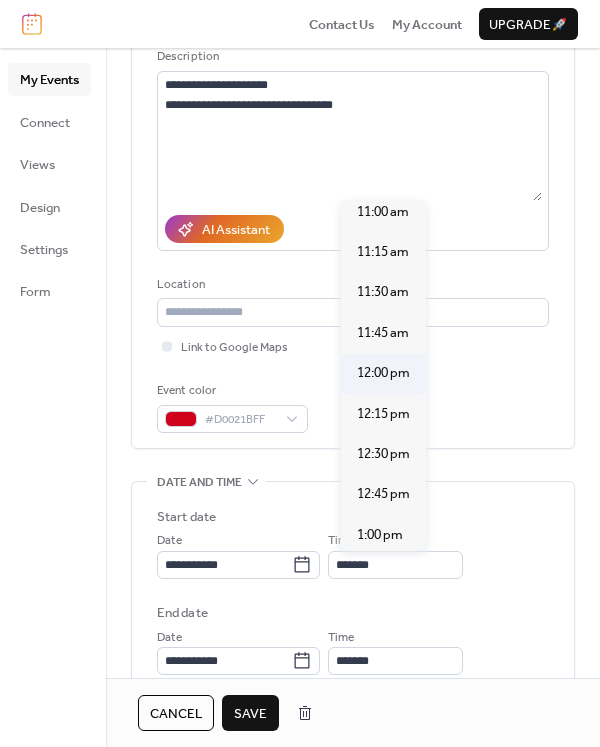 type on "********" 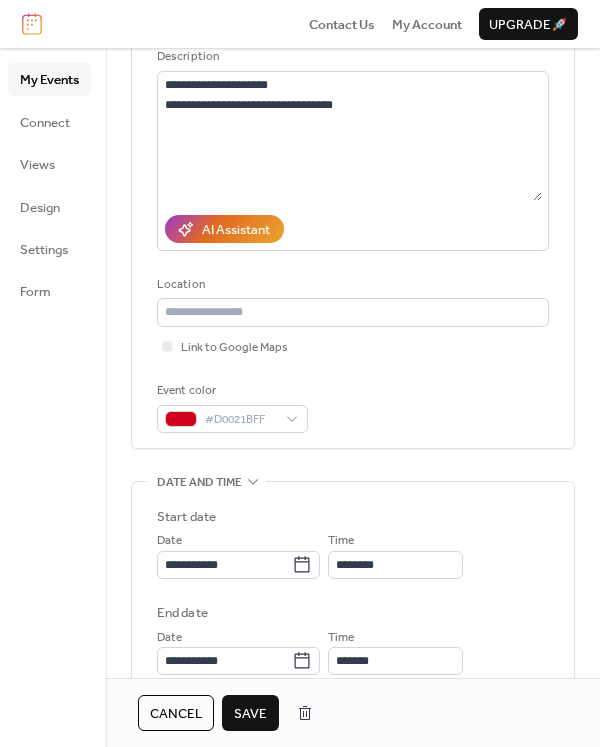click on "Save" at bounding box center (250, 714) 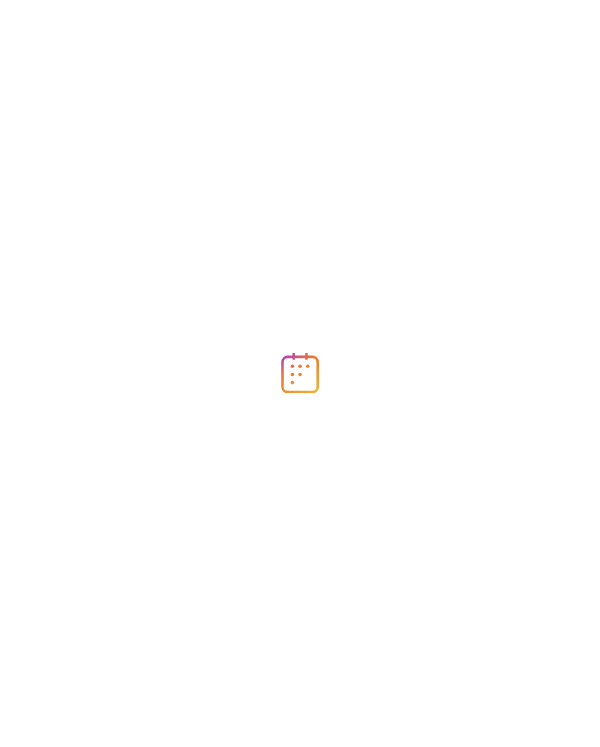 scroll, scrollTop: 0, scrollLeft: 0, axis: both 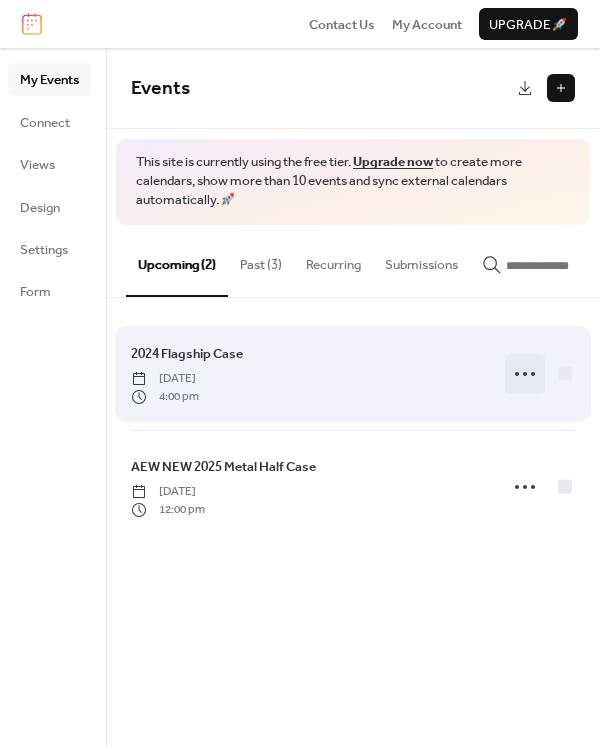 click 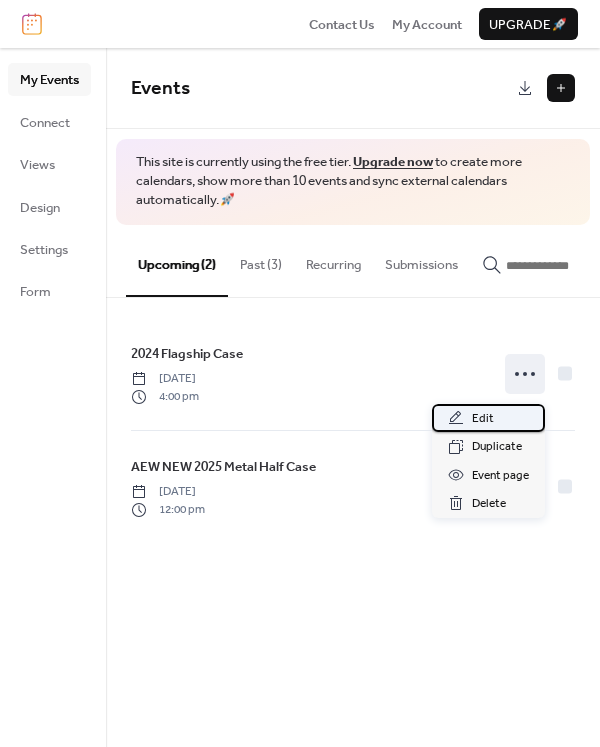 click on "Edit" at bounding box center (483, 419) 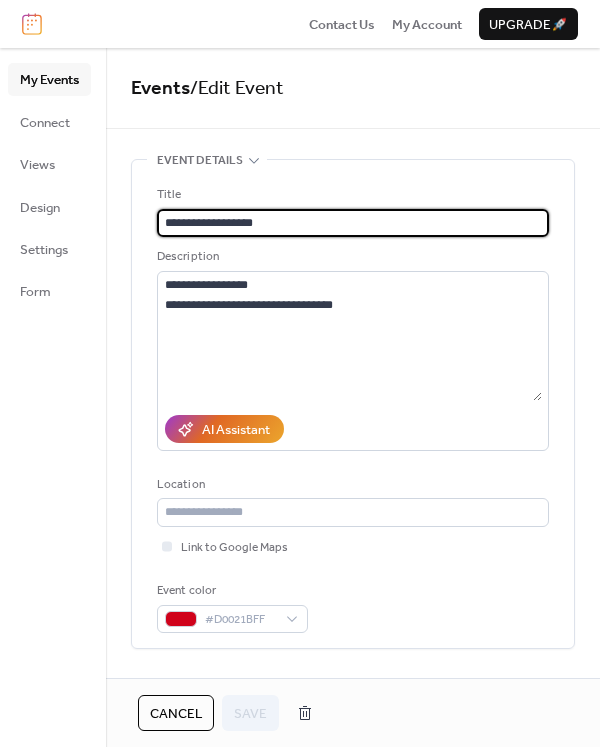 click on "**********" at bounding box center [353, 223] 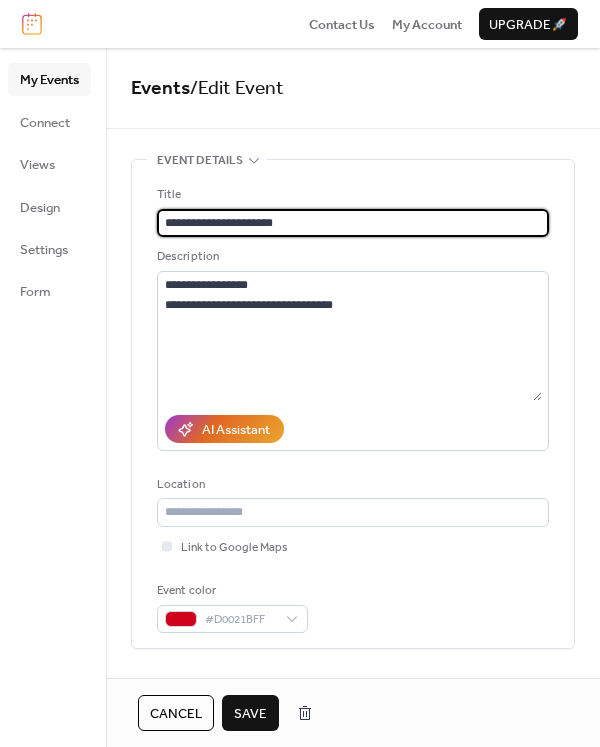 type on "**********" 